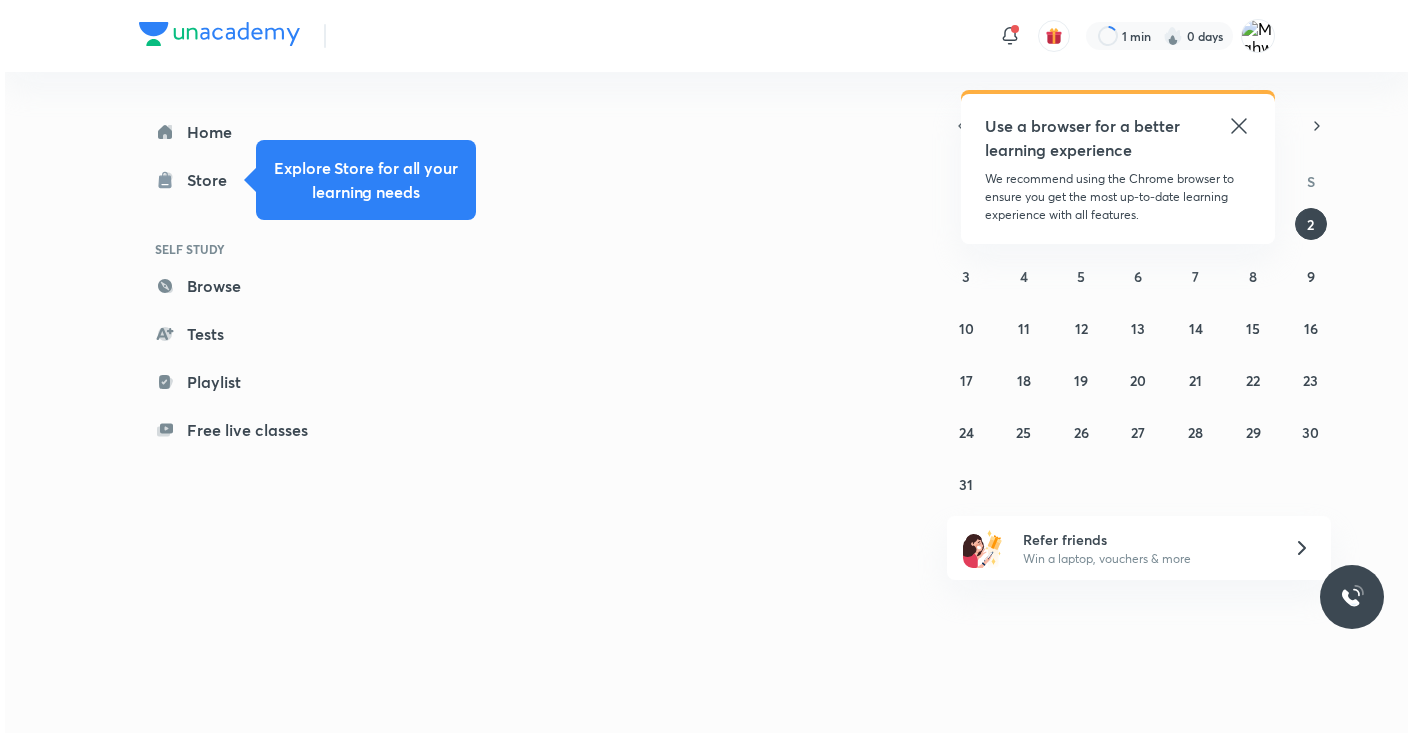 scroll, scrollTop: 0, scrollLeft: 0, axis: both 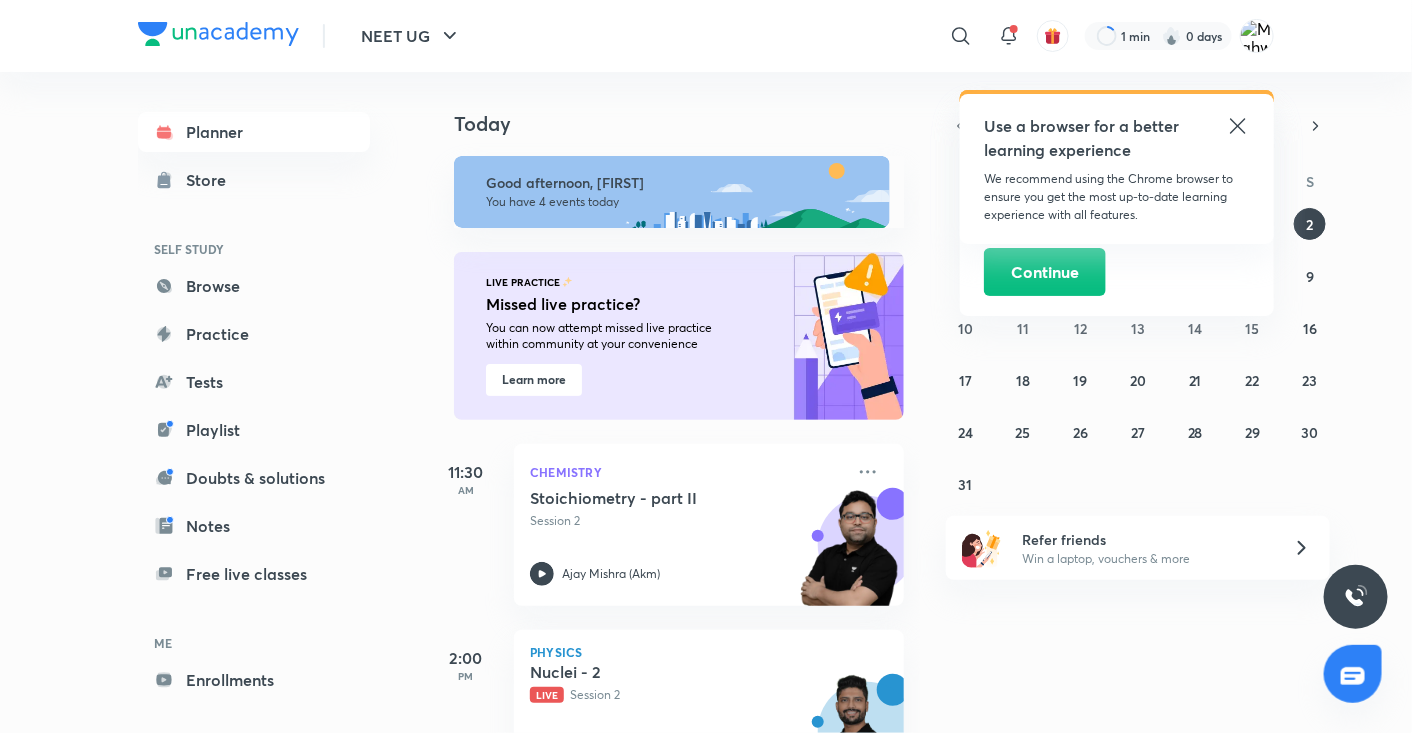 click 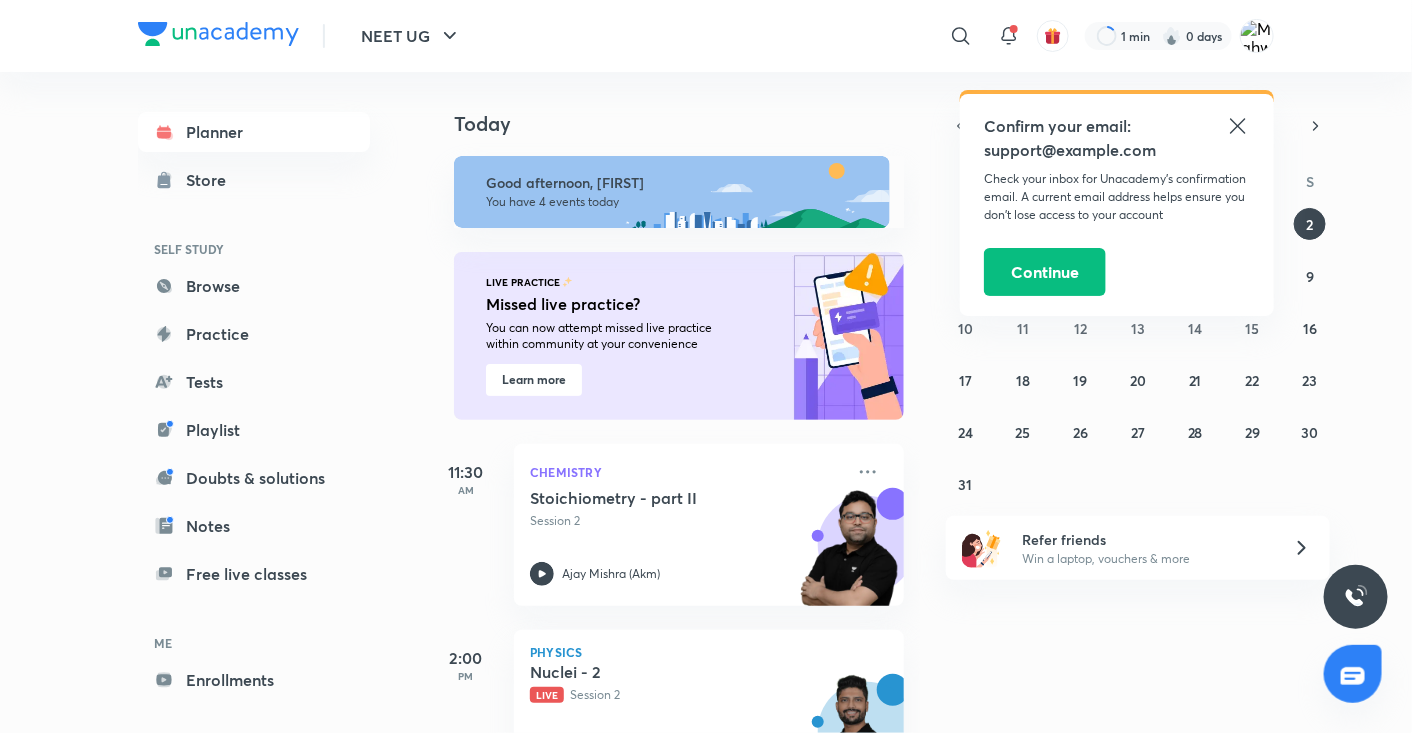 click 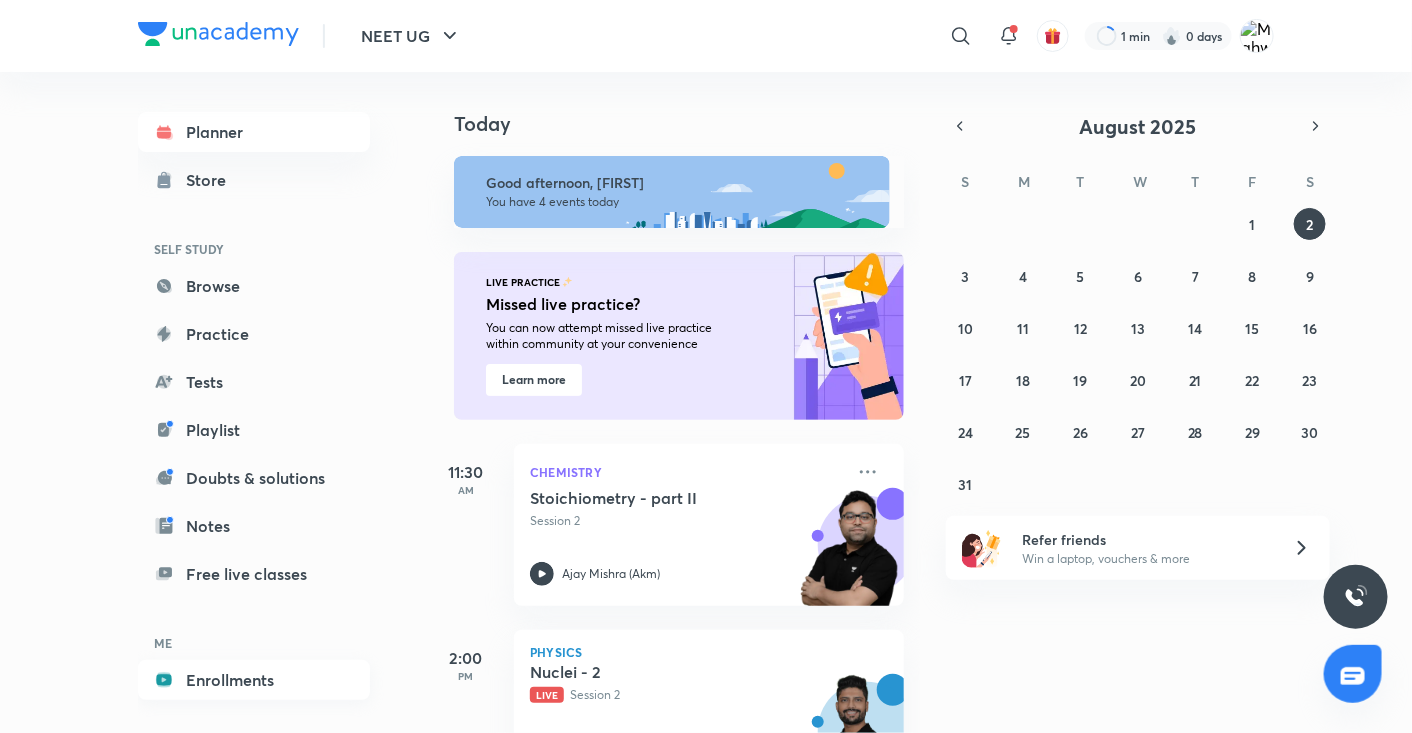 click on "Enrollments" at bounding box center [254, 680] 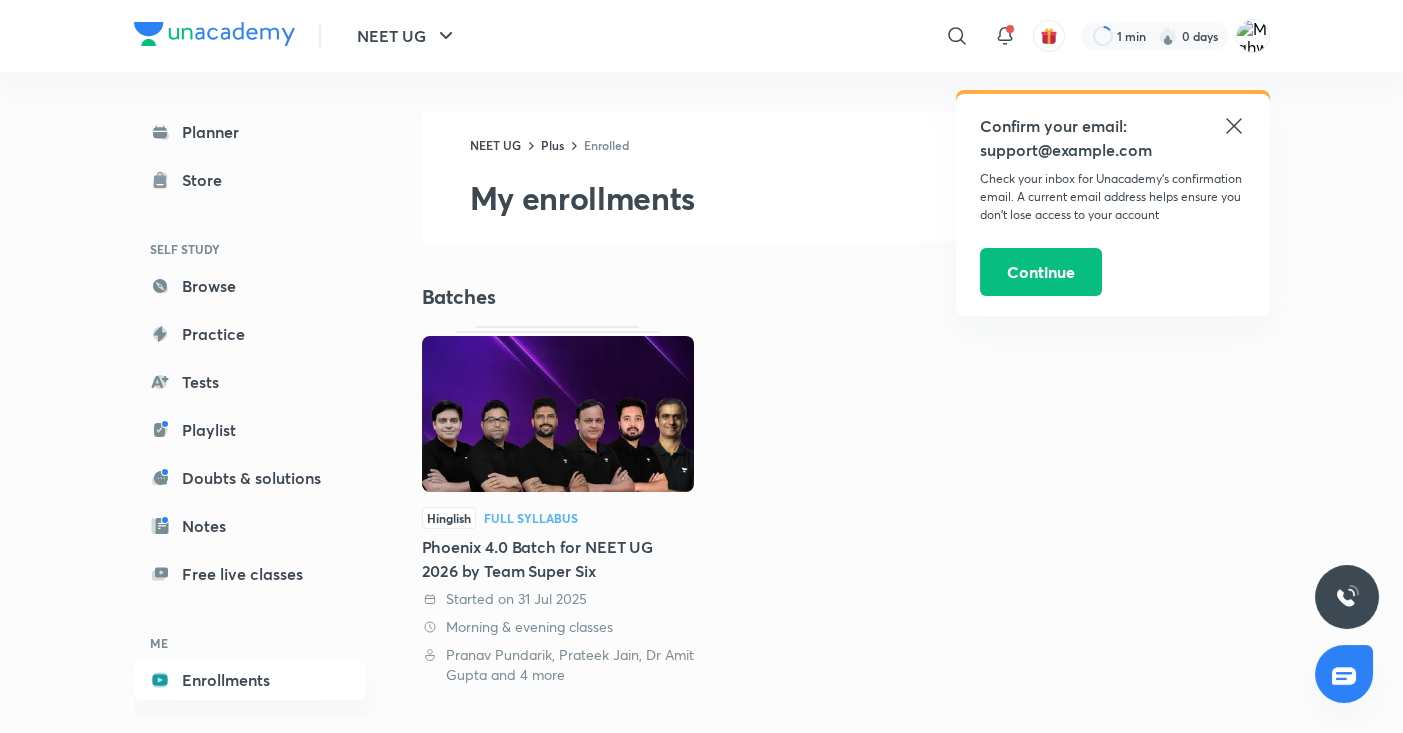 click 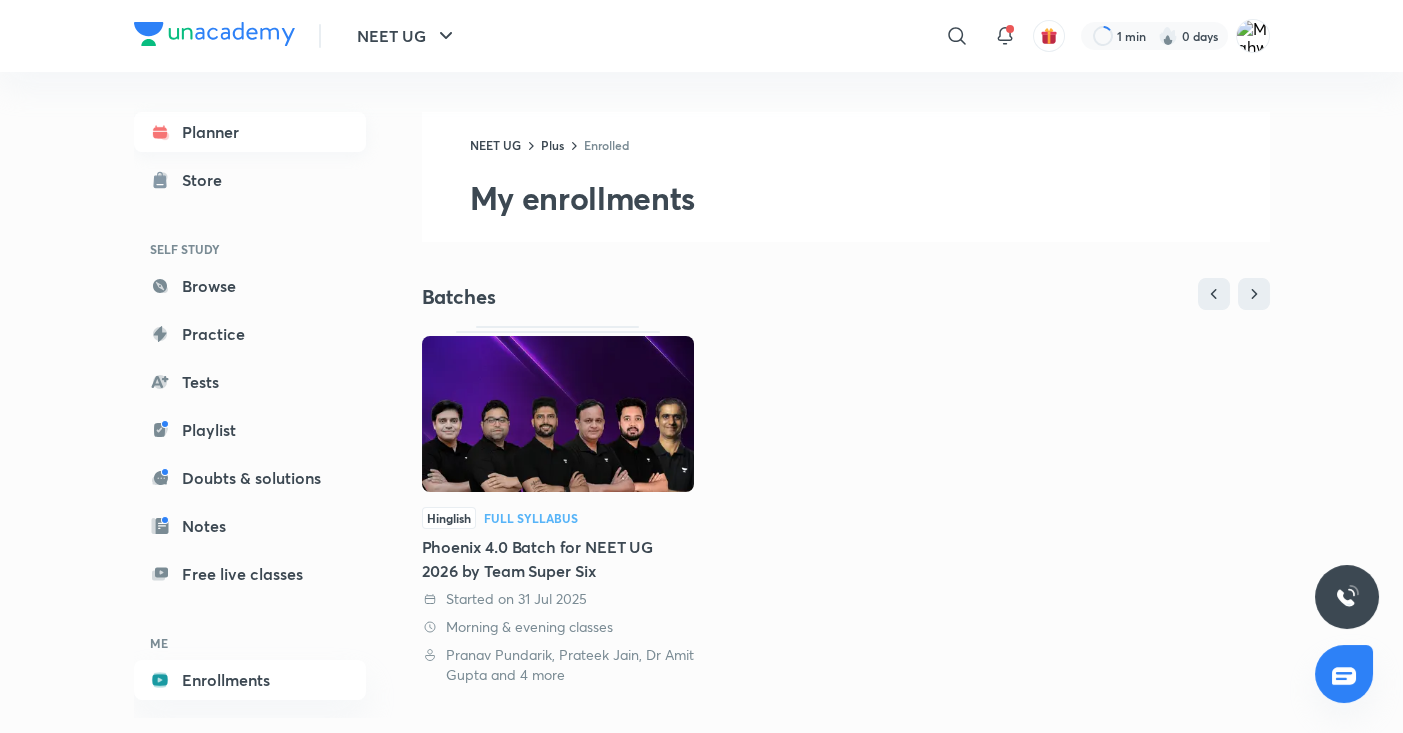 click on "Planner" at bounding box center (250, 132) 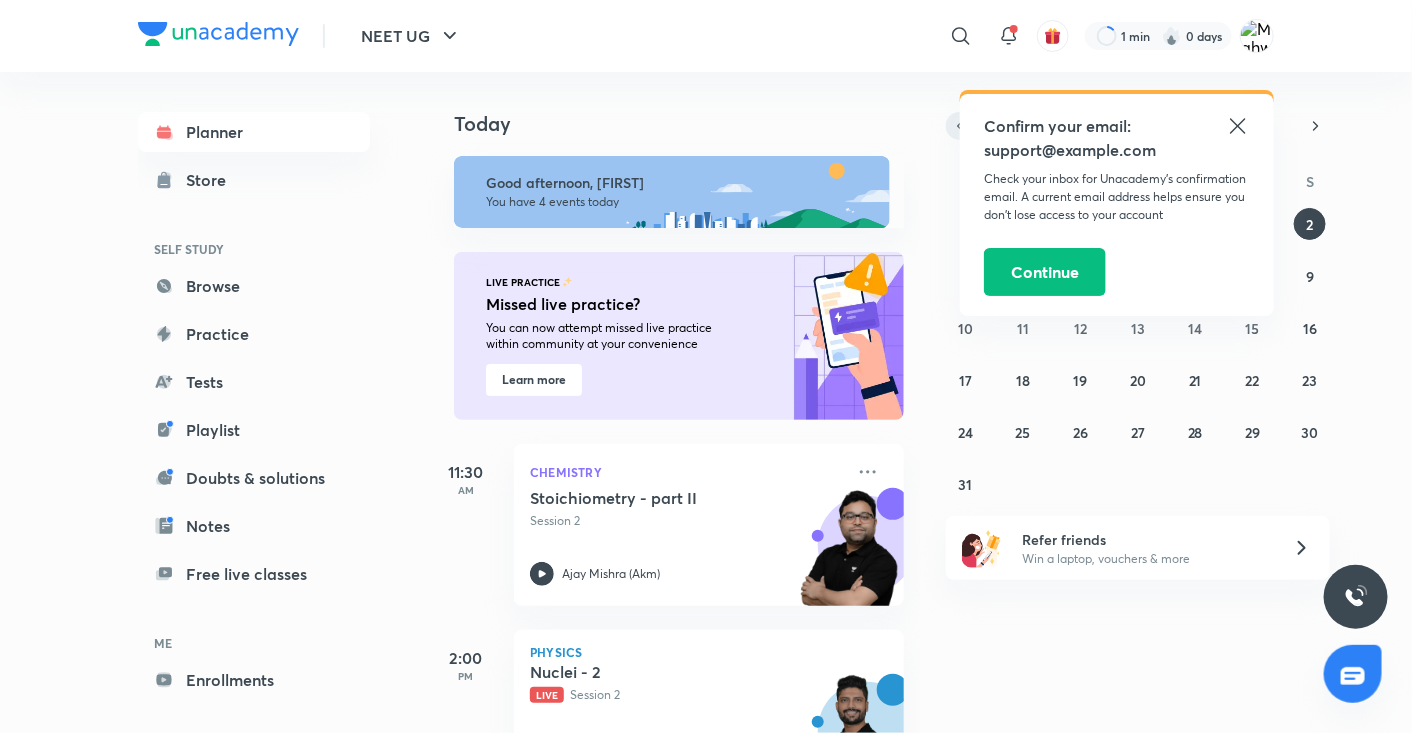 click on "Confirm your email:   [EMAIL] Check your inbox for Unacademy’s confirmation email. A current email address helps ensure you don’t lose access to your account Continue" at bounding box center (1117, 205) 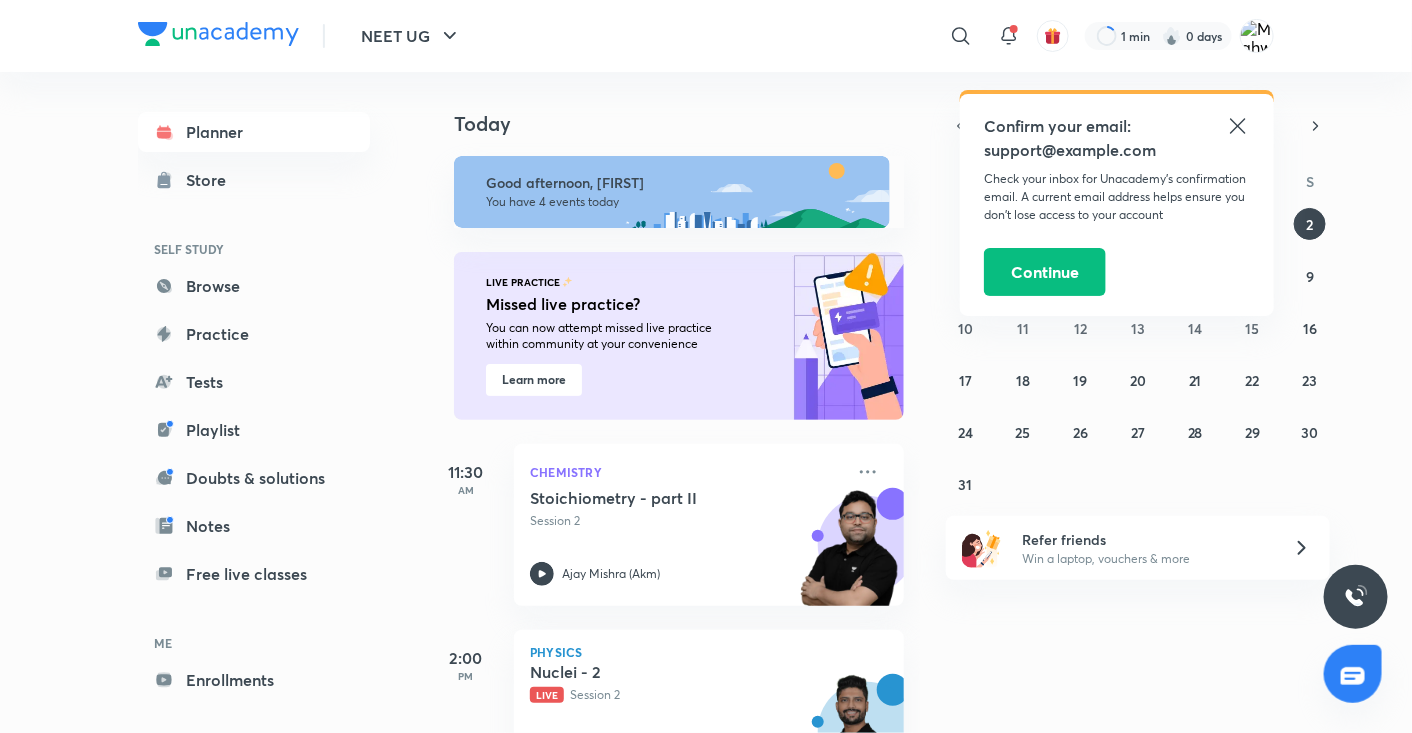 click 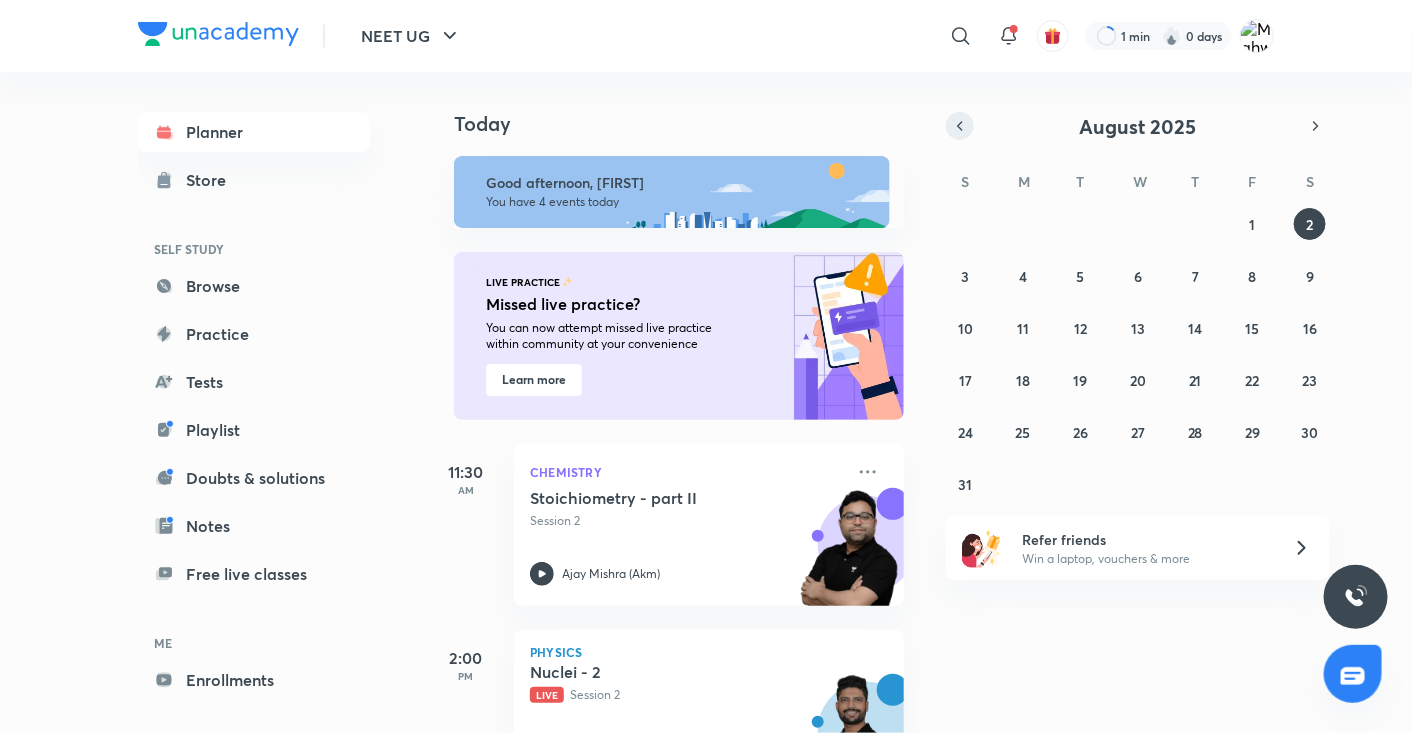 click at bounding box center (960, 126) 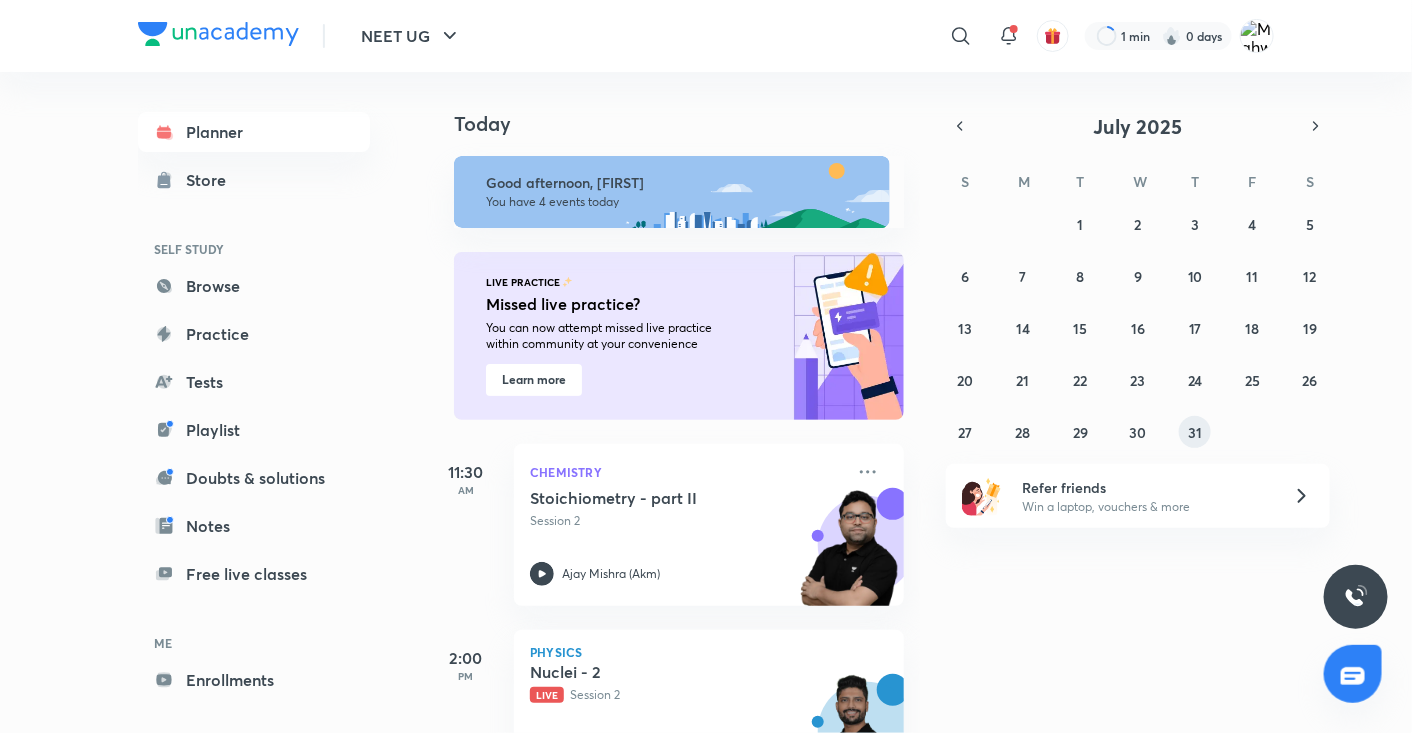 click on "31" at bounding box center [1195, 432] 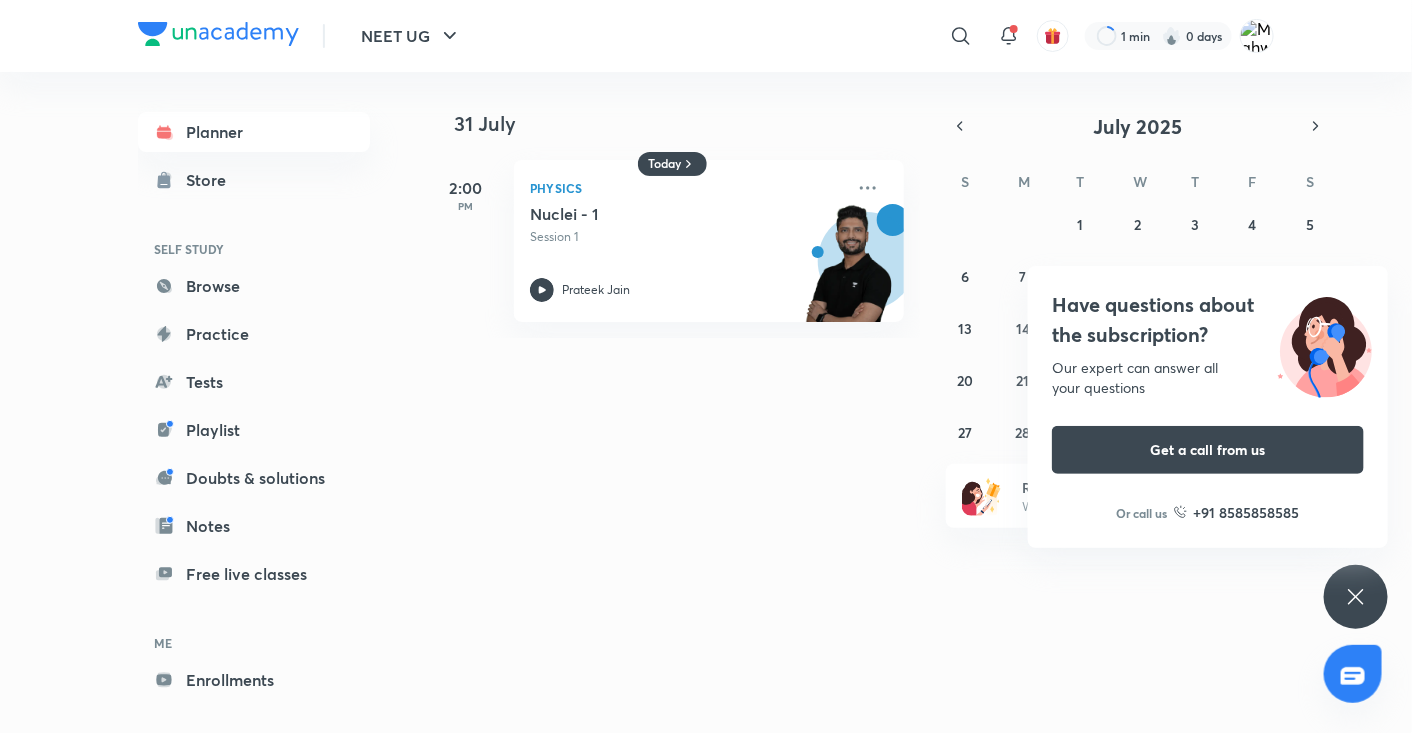 click on "Have questions about the subscription? Our expert can answer all your questions Get a call from us Or call us +91 8585858585" at bounding box center [1356, 597] 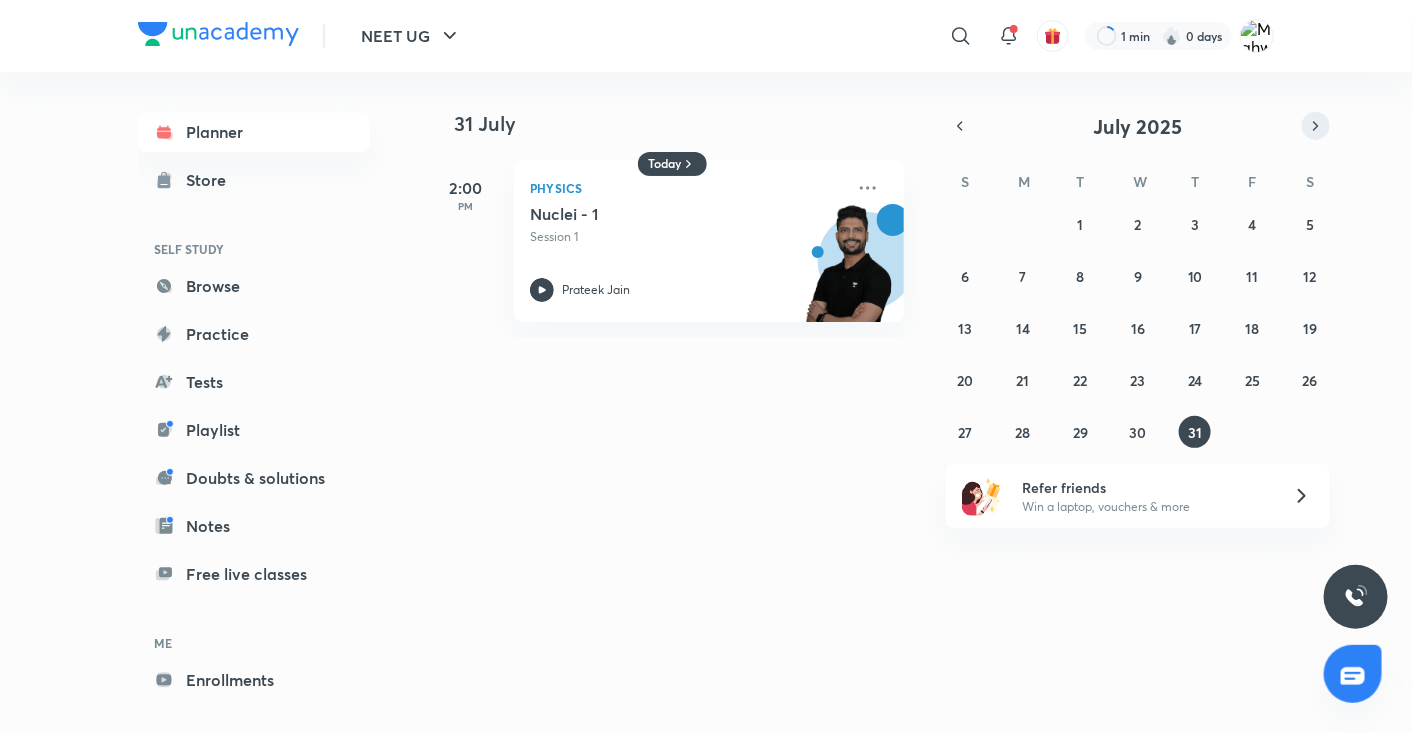 click at bounding box center (1316, 126) 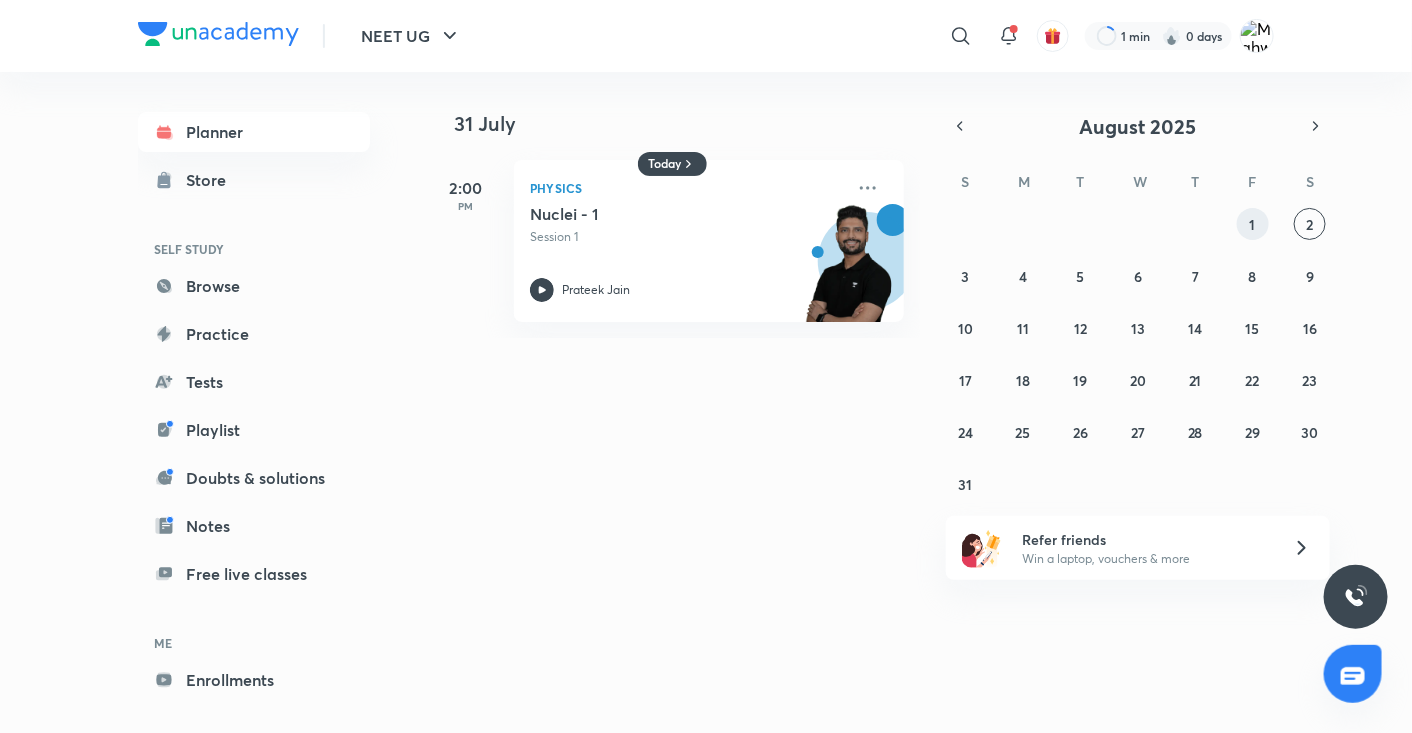 click on "1" at bounding box center (1253, 224) 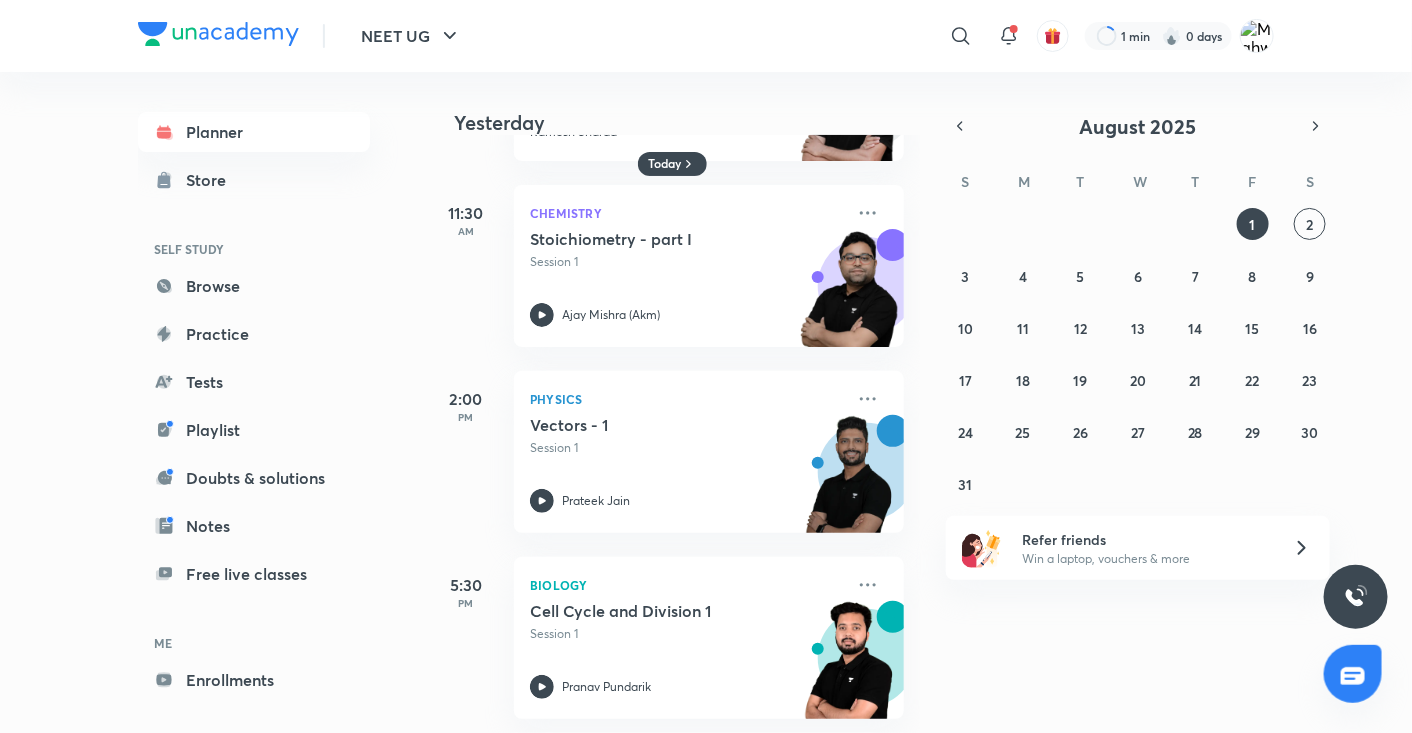 scroll, scrollTop: 177, scrollLeft: 0, axis: vertical 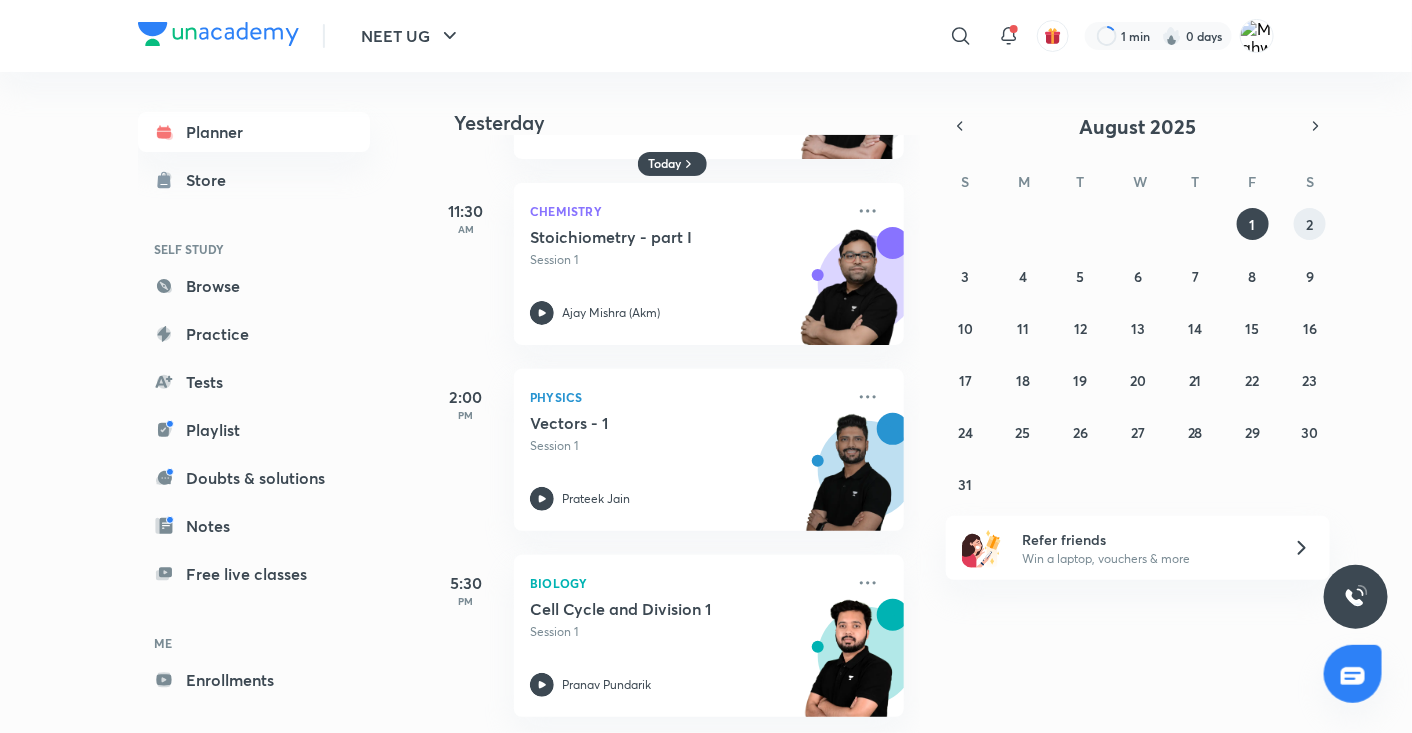 click on "2" at bounding box center [1310, 224] 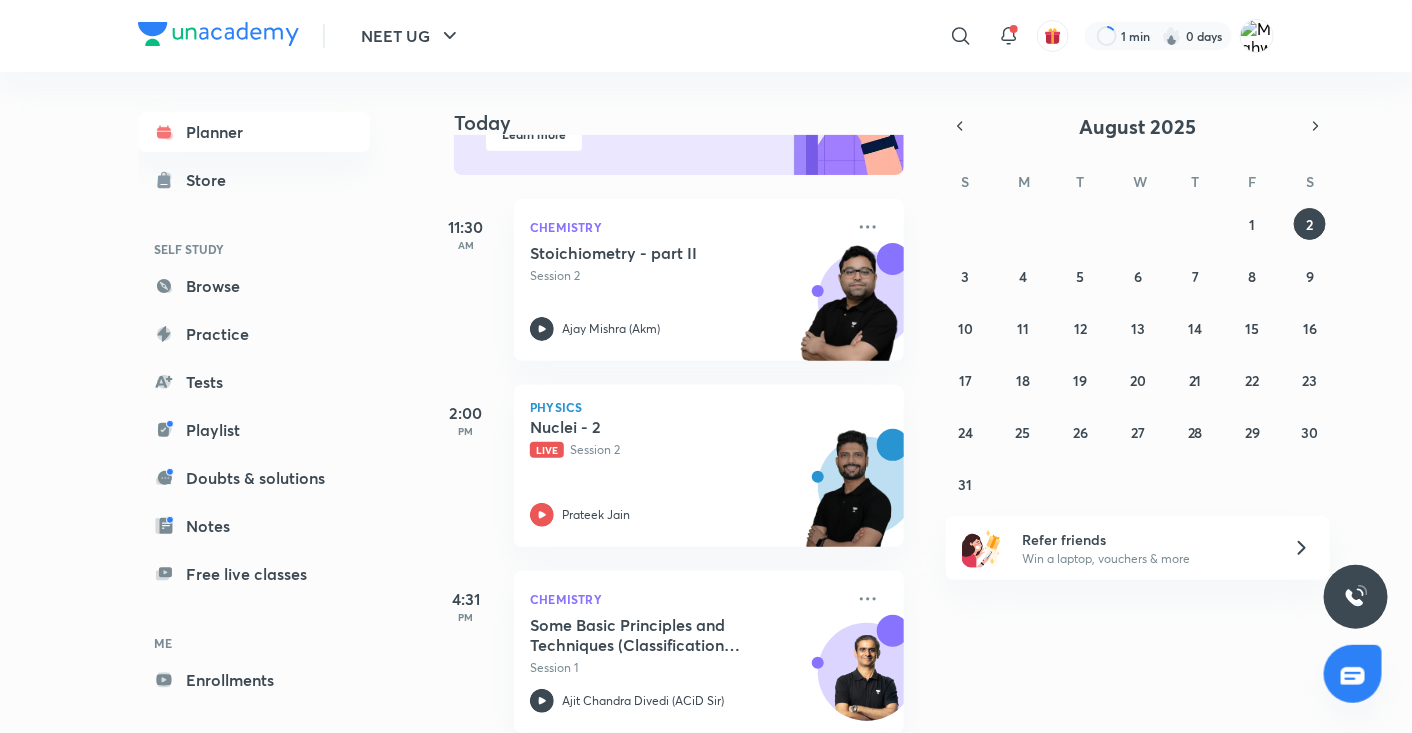 scroll, scrollTop: 238, scrollLeft: 0, axis: vertical 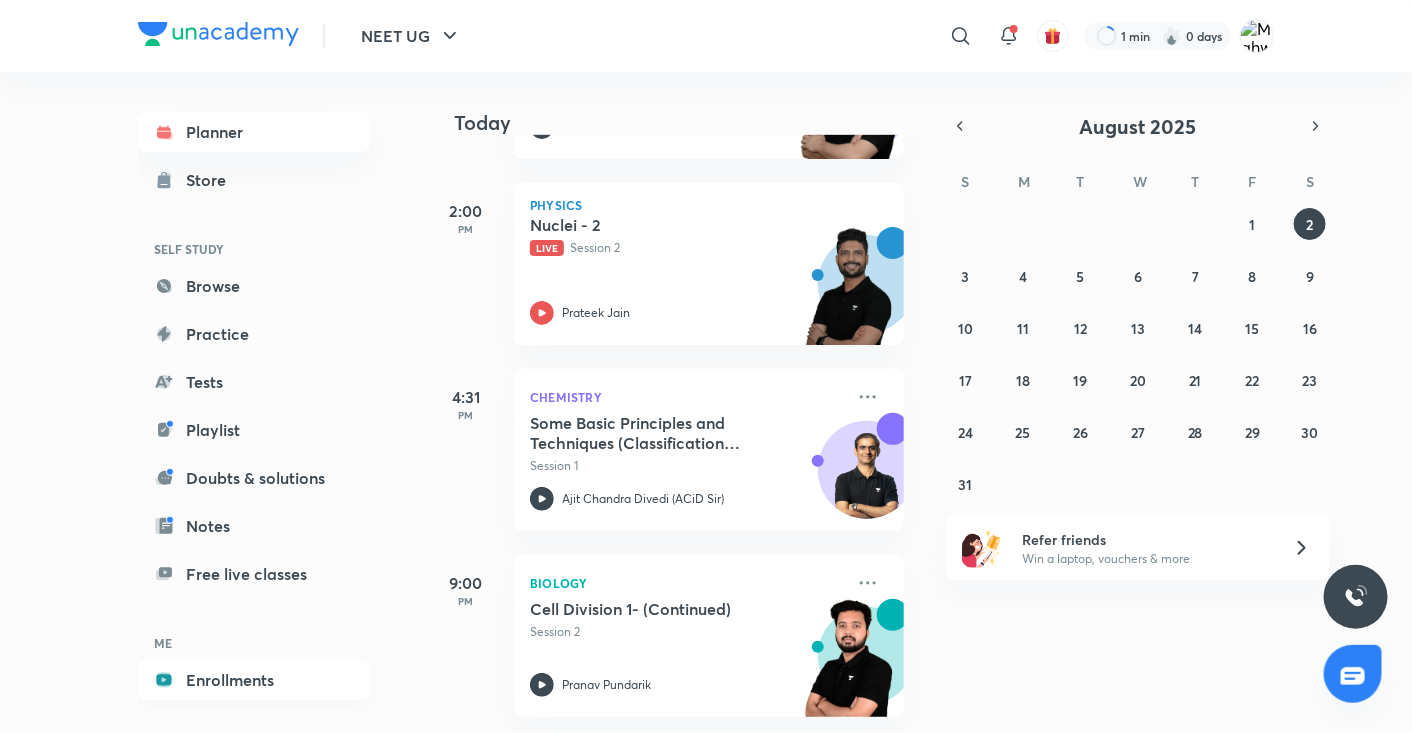 click on "Enrollments" at bounding box center (254, 680) 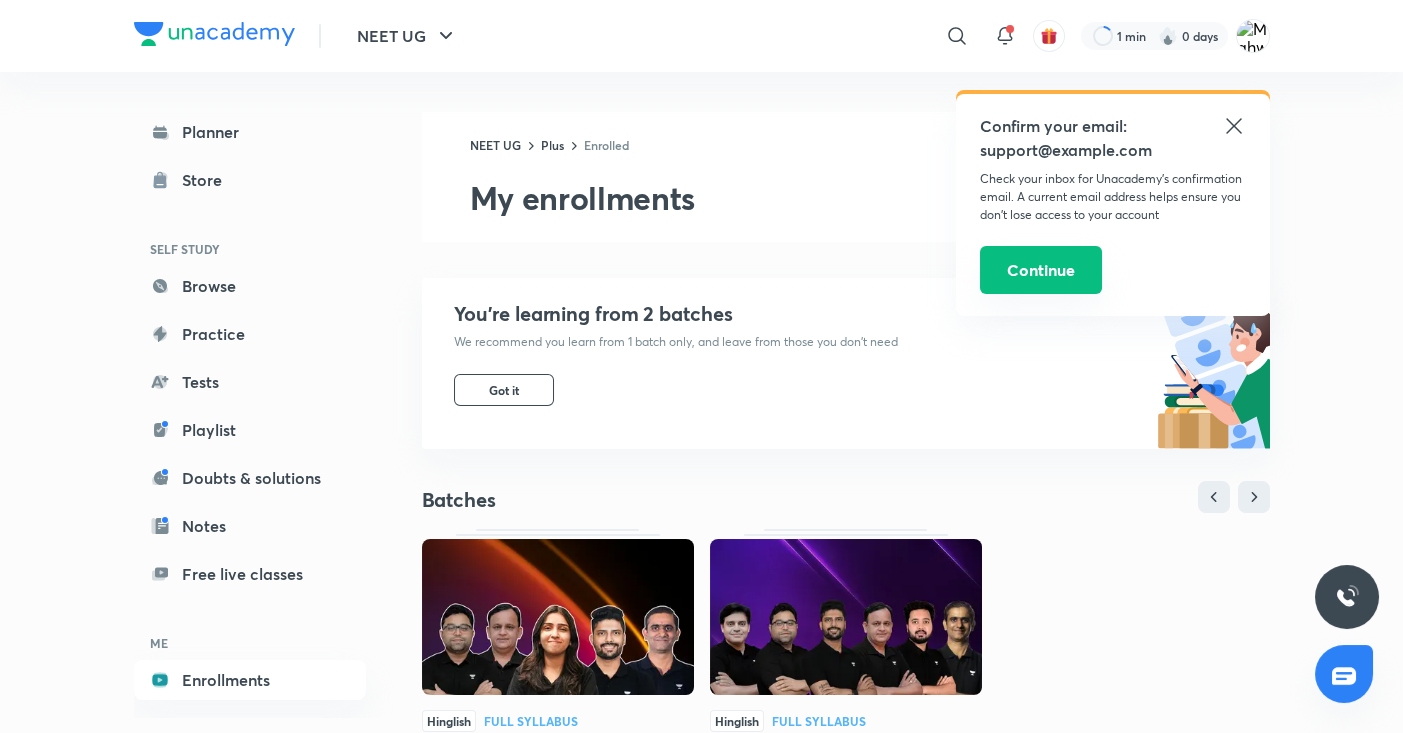 click on "Continue" at bounding box center [1041, 270] 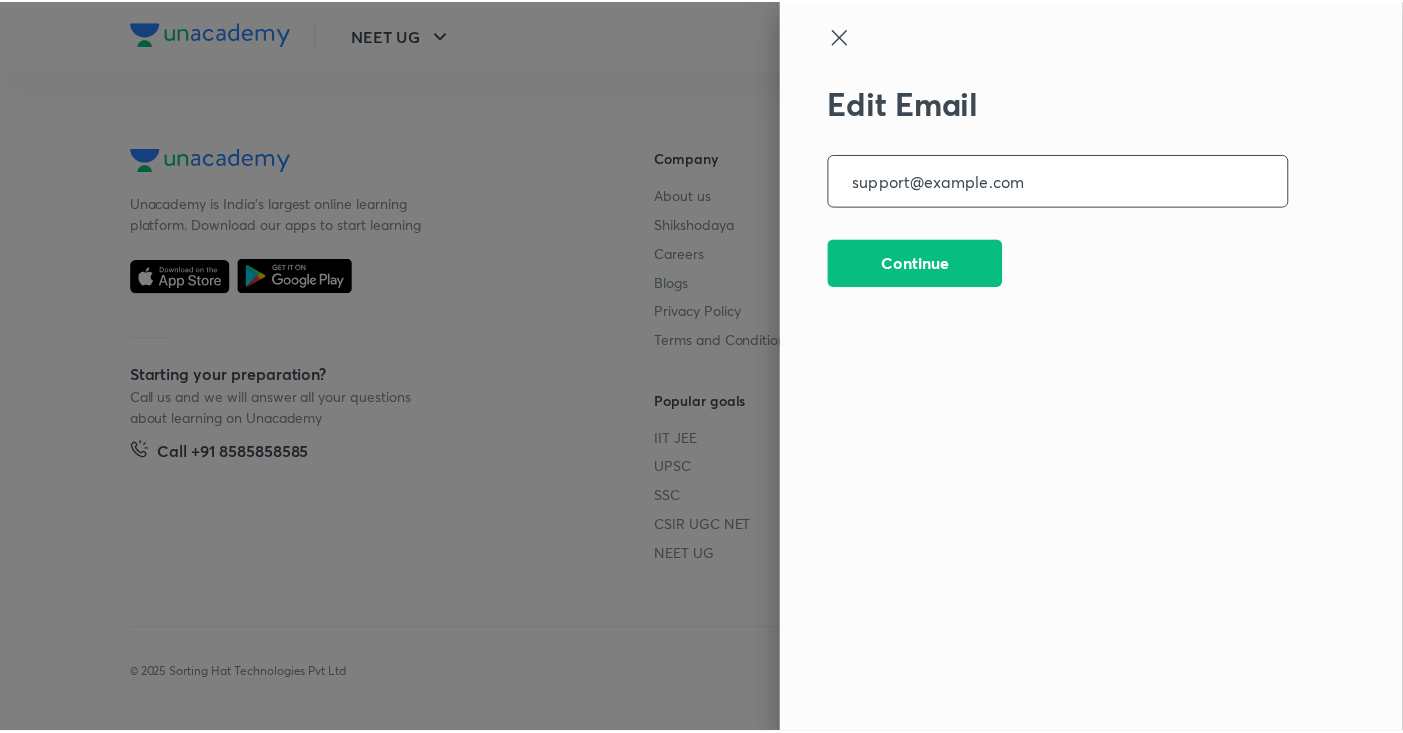 scroll, scrollTop: 5128, scrollLeft: 0, axis: vertical 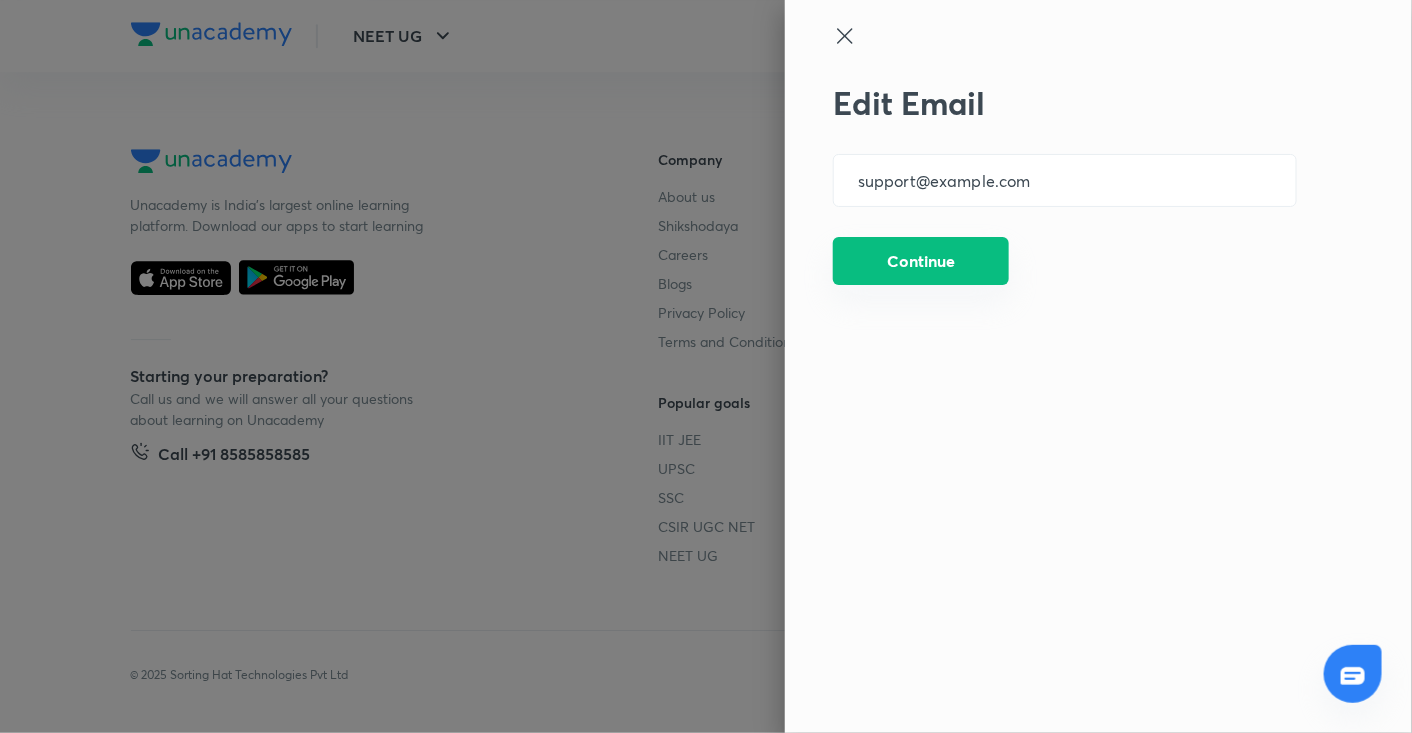 click on "Continue" at bounding box center (921, 261) 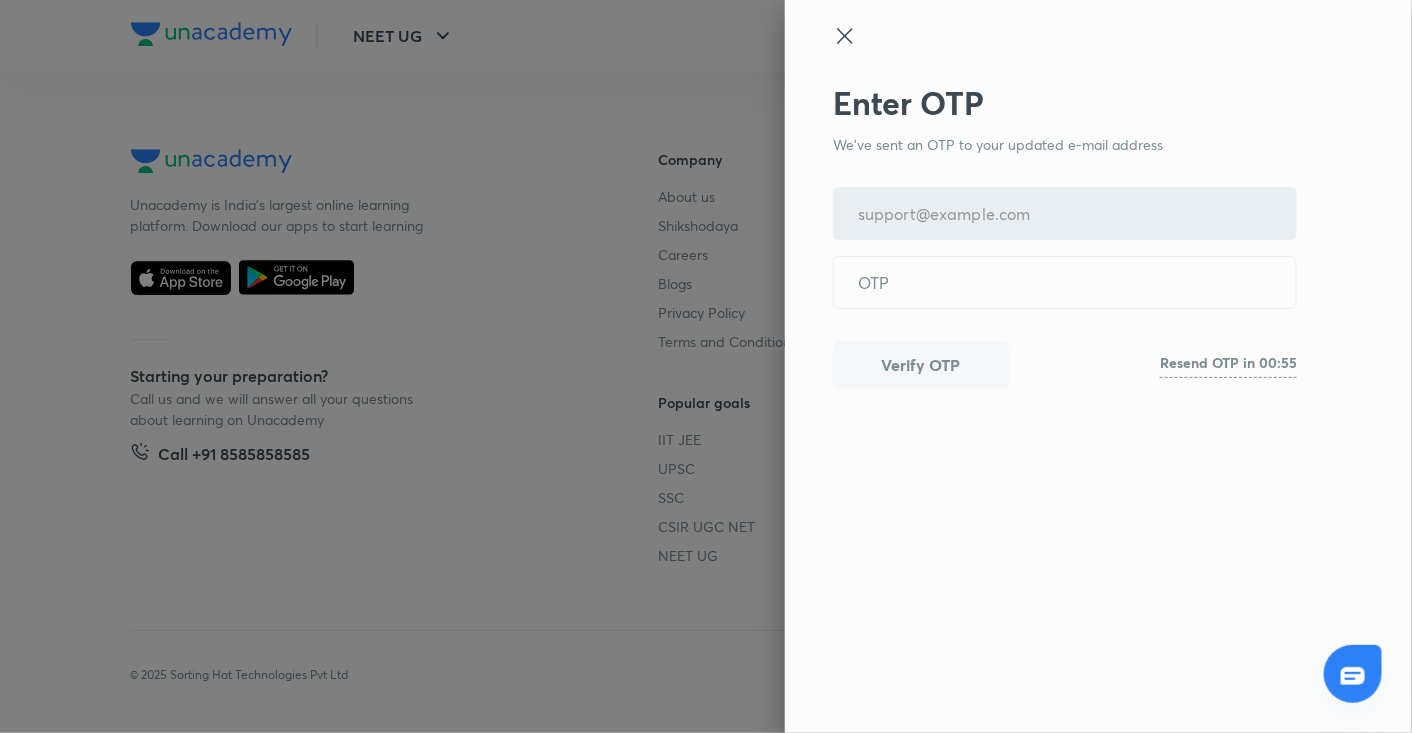 click 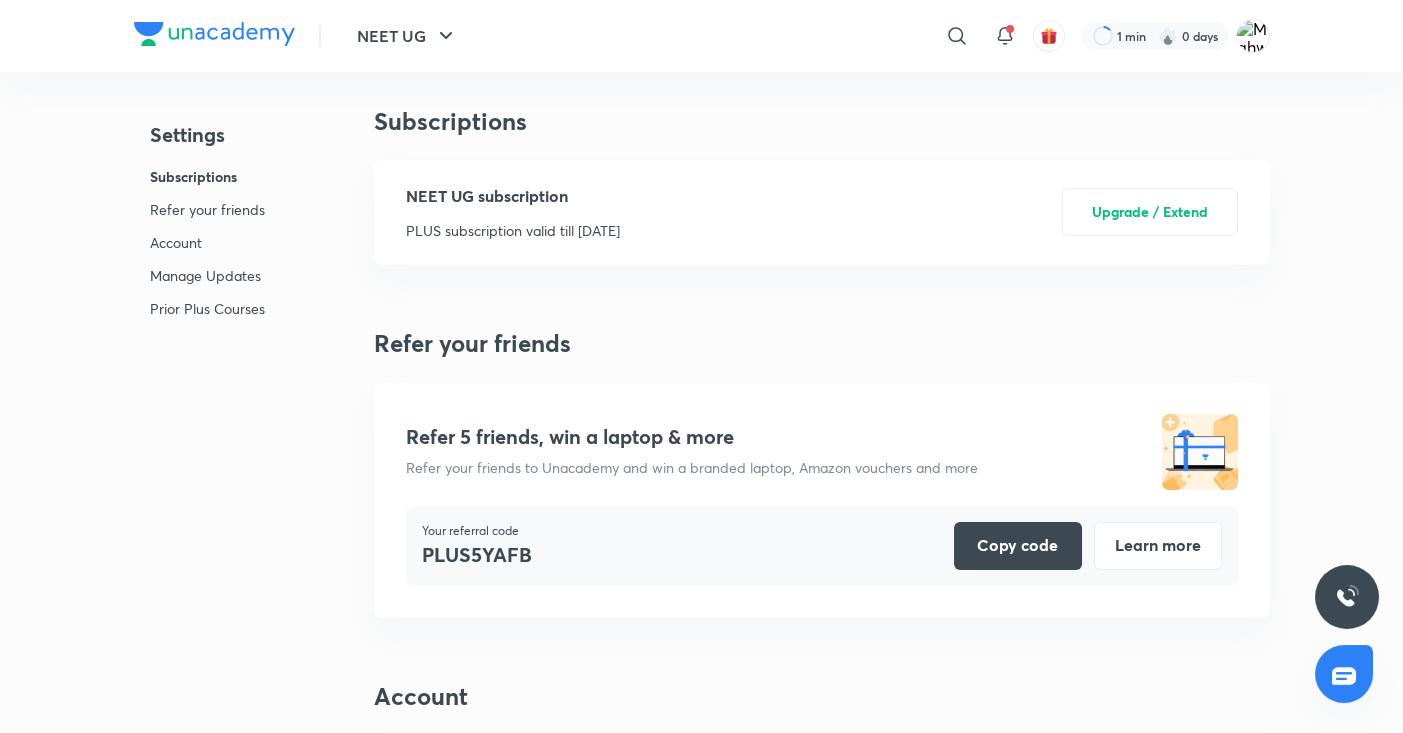 scroll, scrollTop: 0, scrollLeft: 0, axis: both 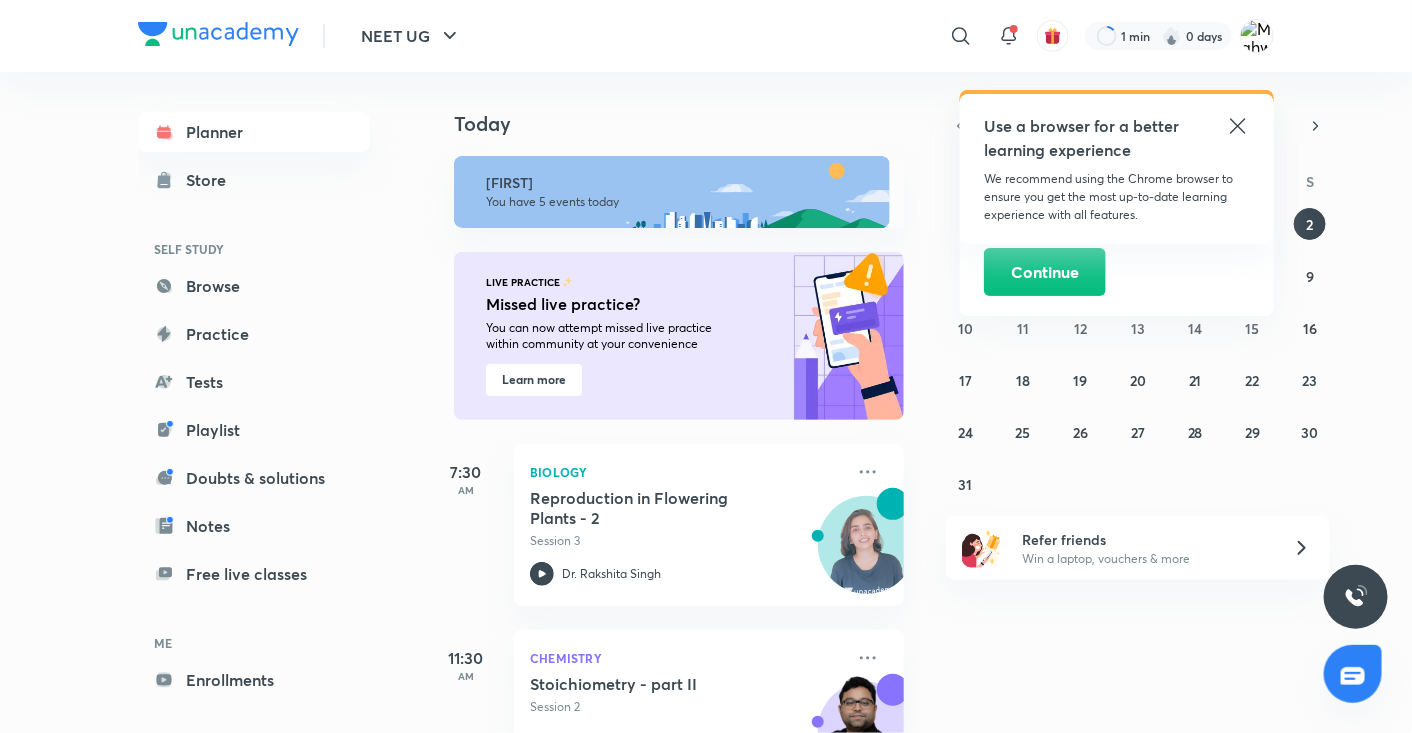 click 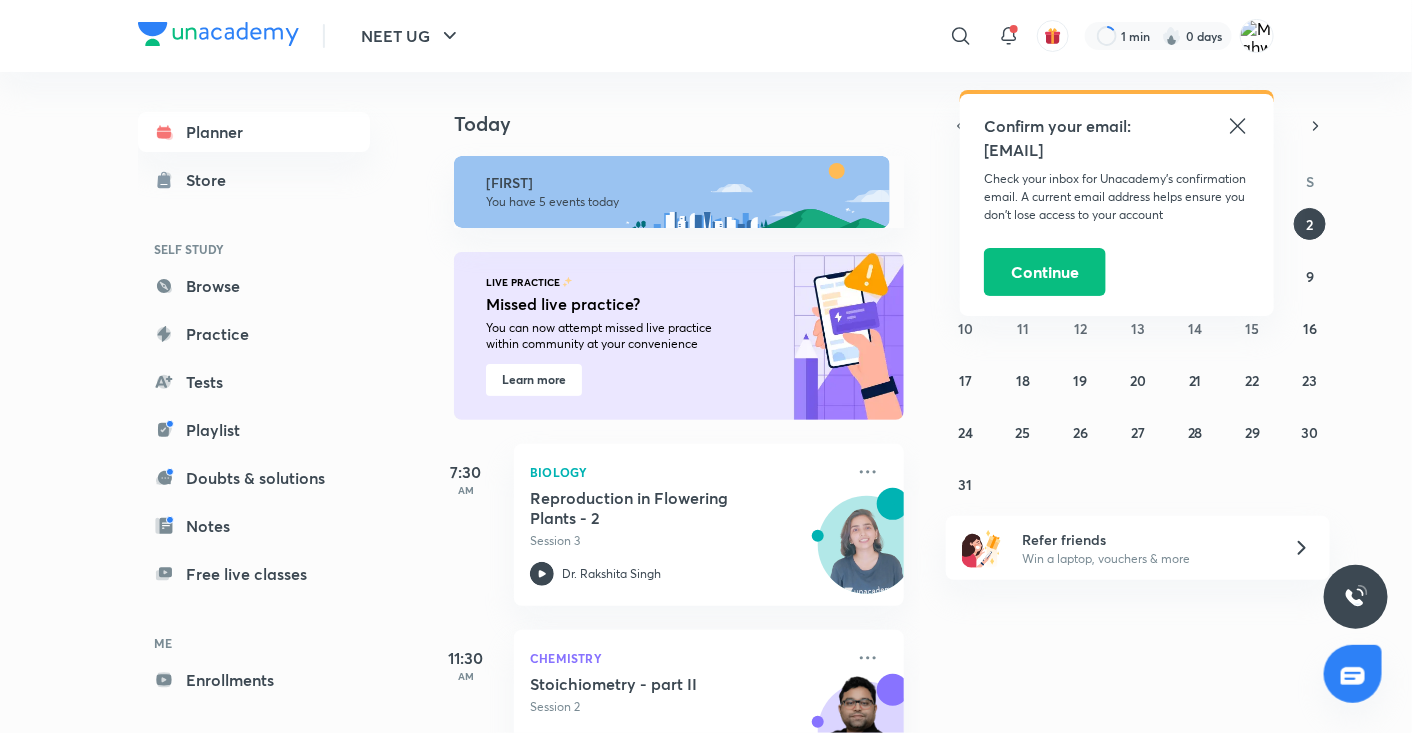 click 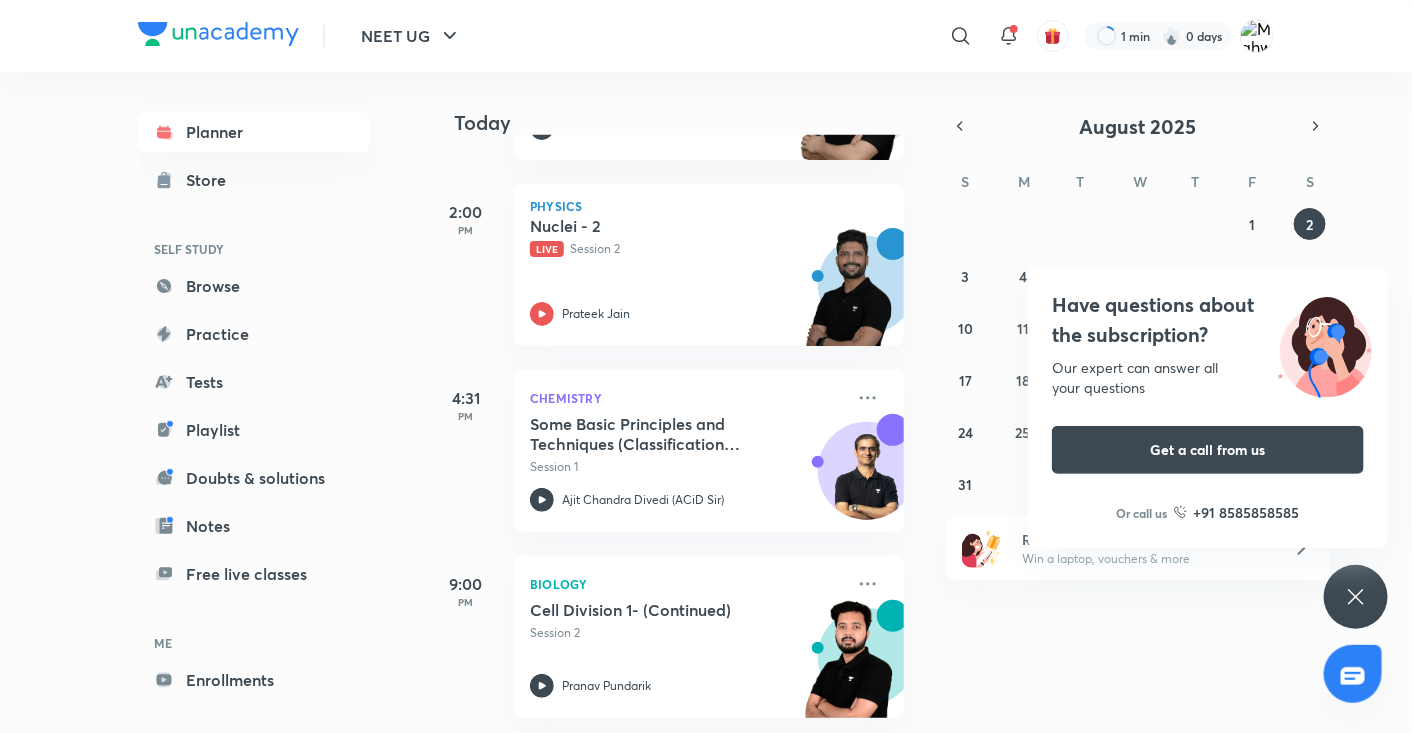 scroll, scrollTop: 647, scrollLeft: 0, axis: vertical 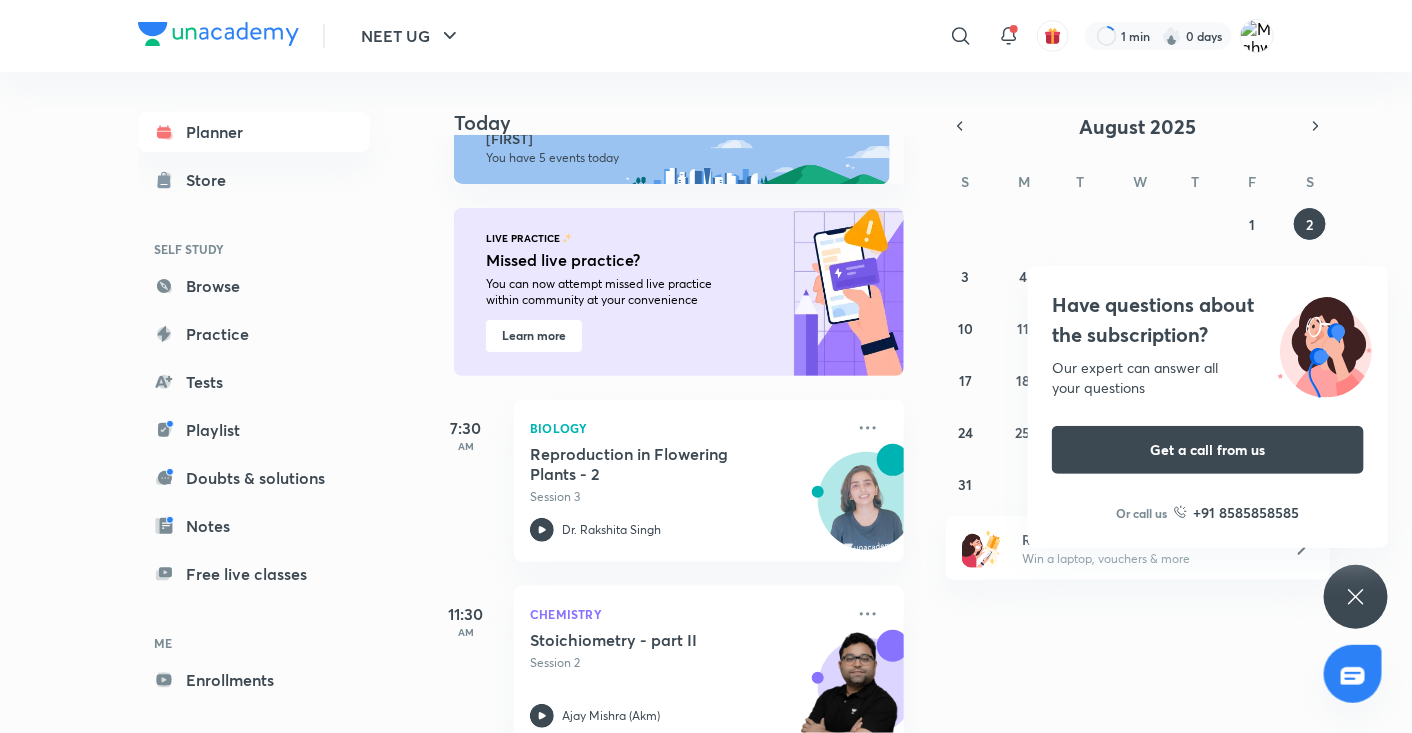 click 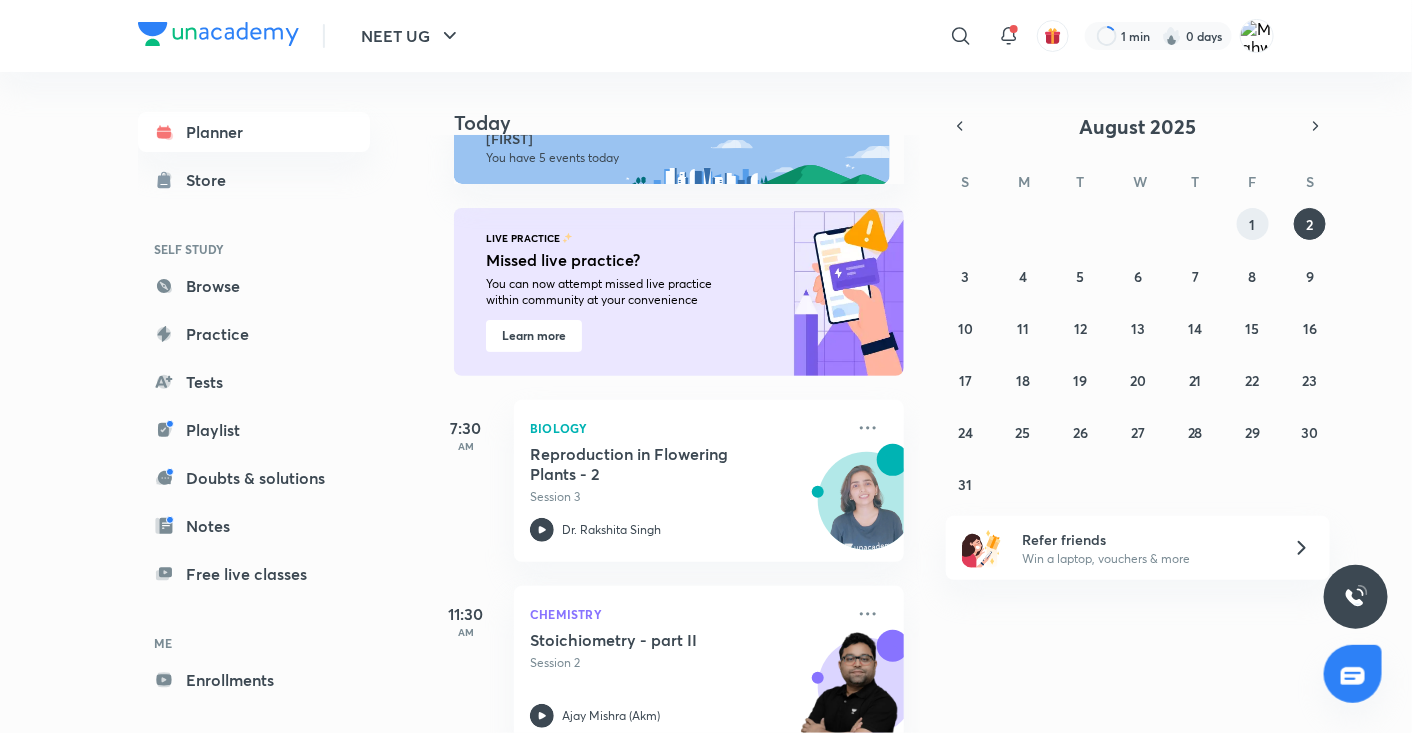 click on "1" at bounding box center [1253, 224] 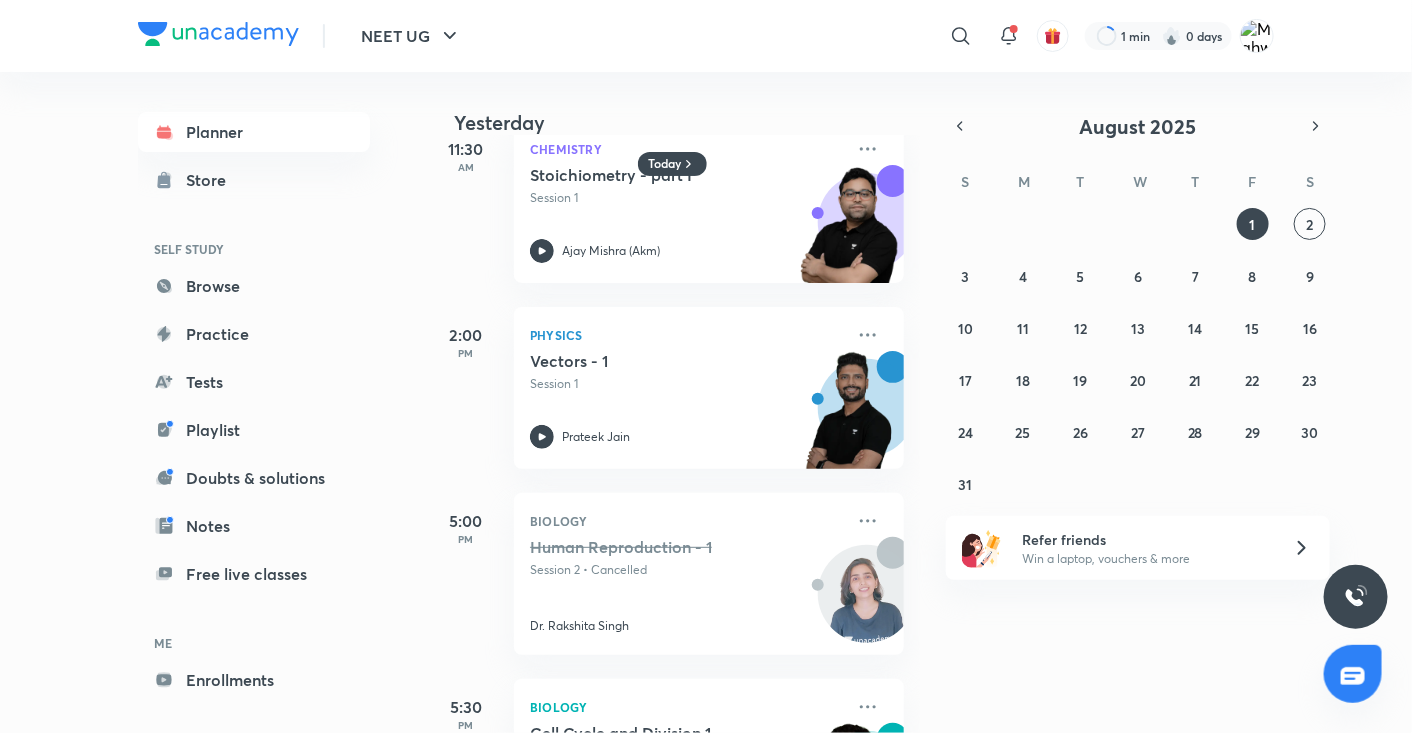 scroll, scrollTop: 363, scrollLeft: 0, axis: vertical 